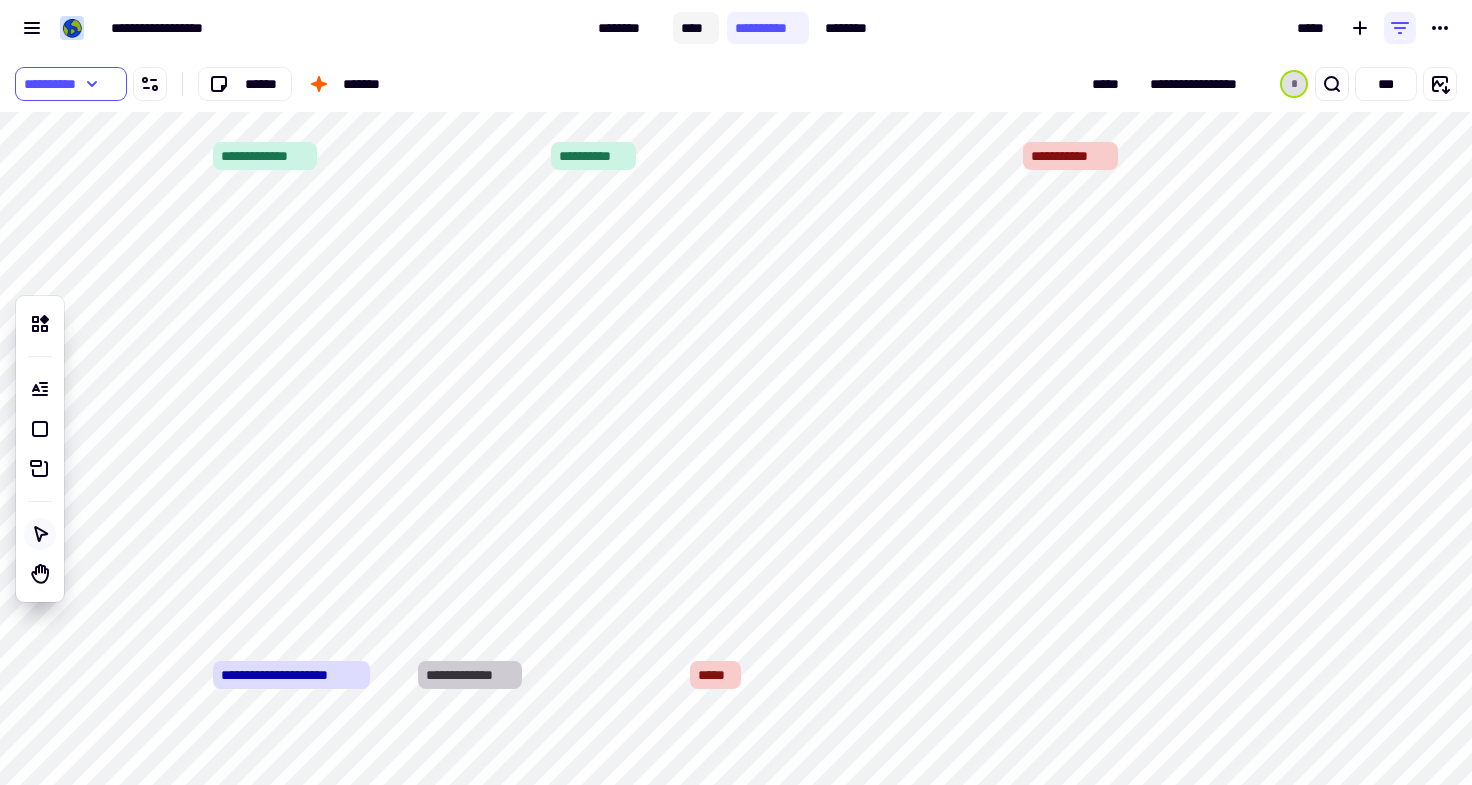 scroll, scrollTop: 0, scrollLeft: 0, axis: both 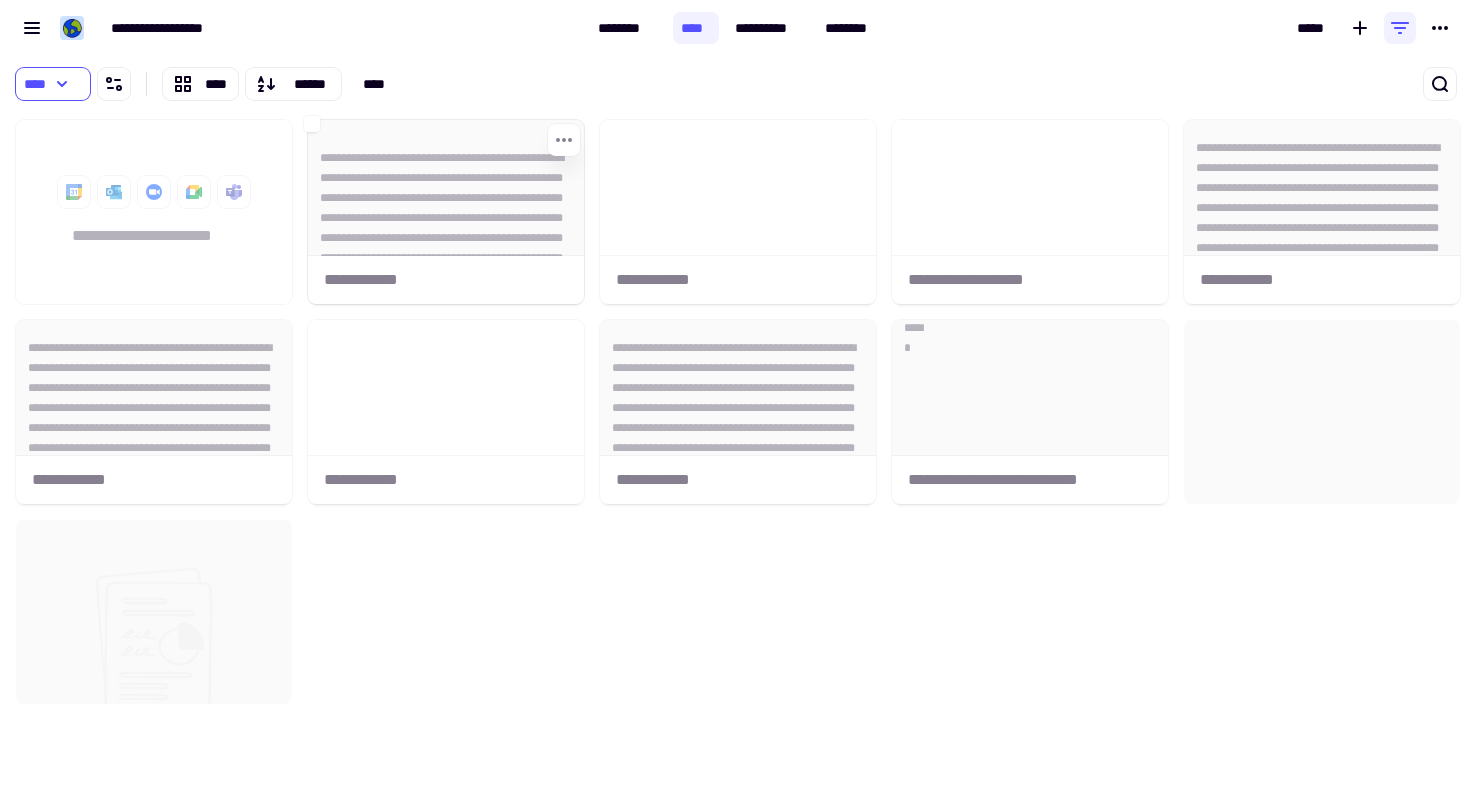 click on "**********" 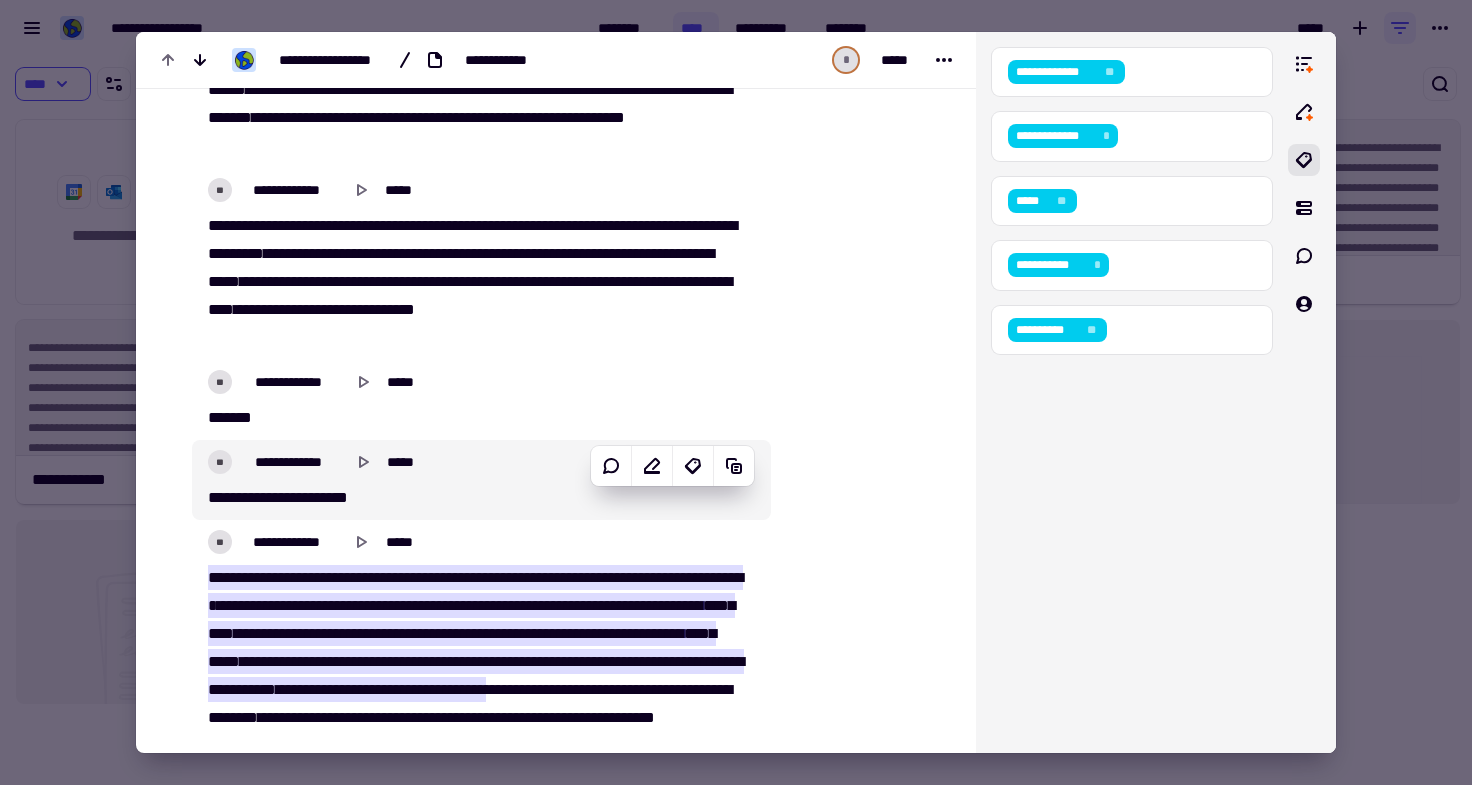 scroll, scrollTop: 10489, scrollLeft: 0, axis: vertical 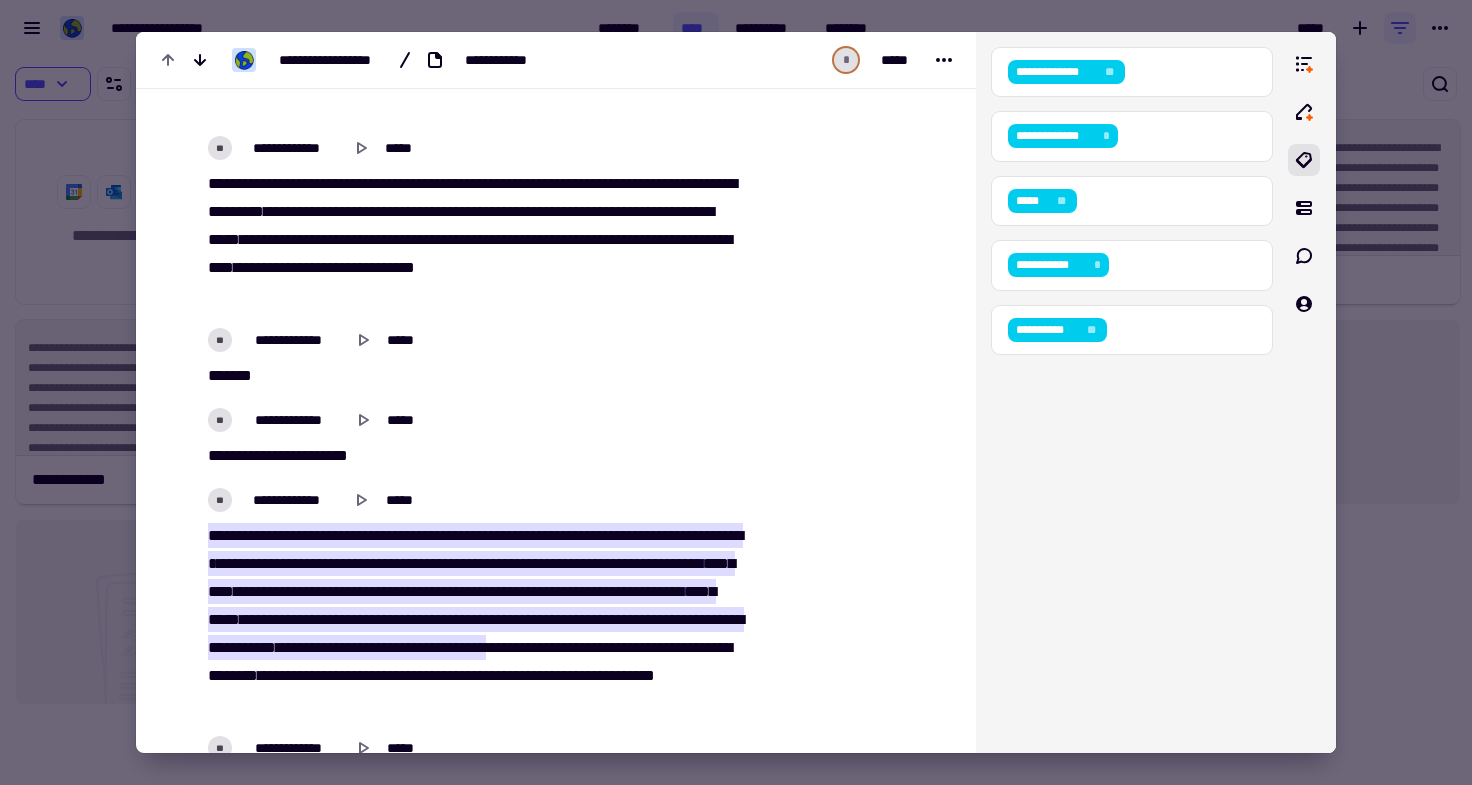 click at bounding box center (736, 392) 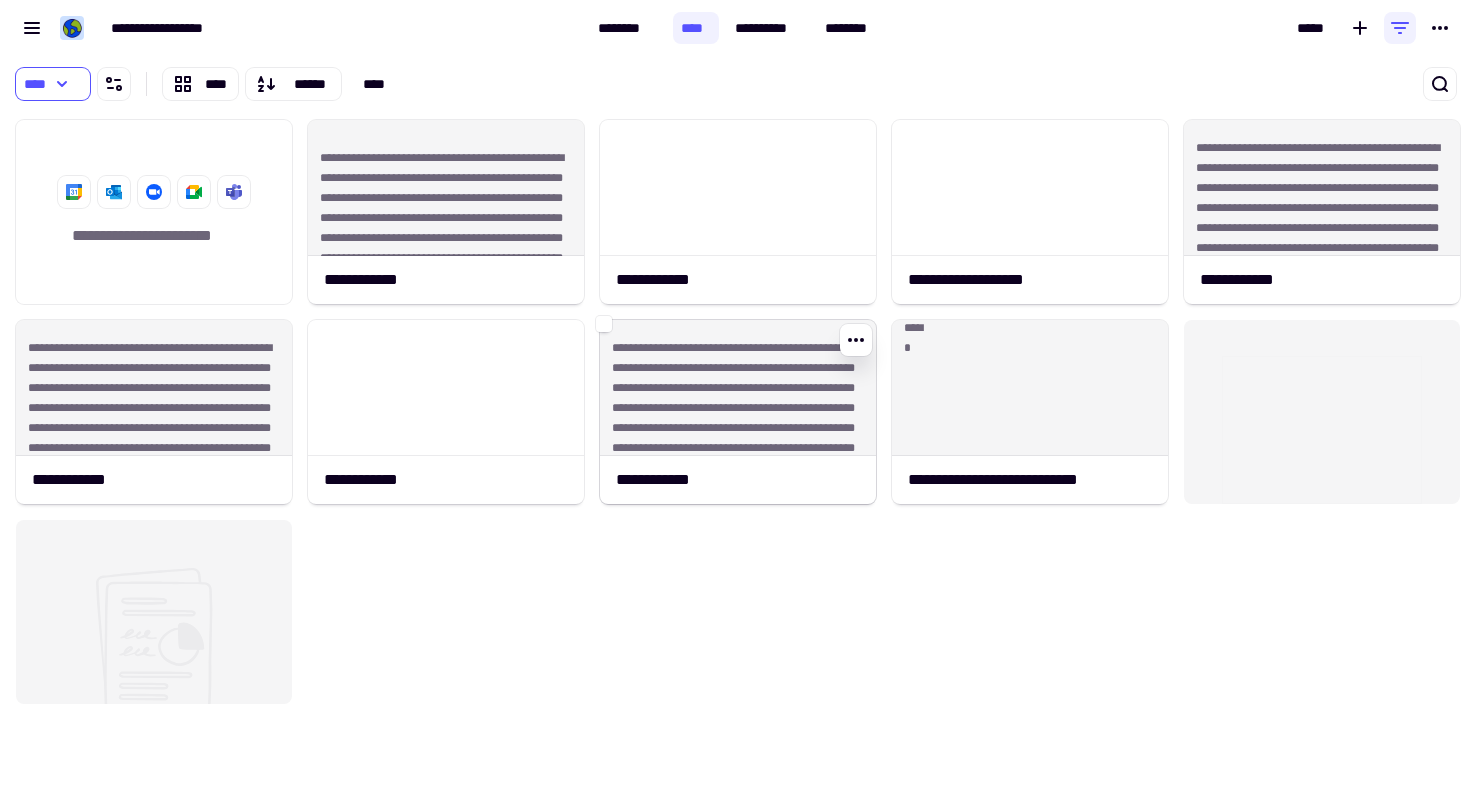 click on "**********" 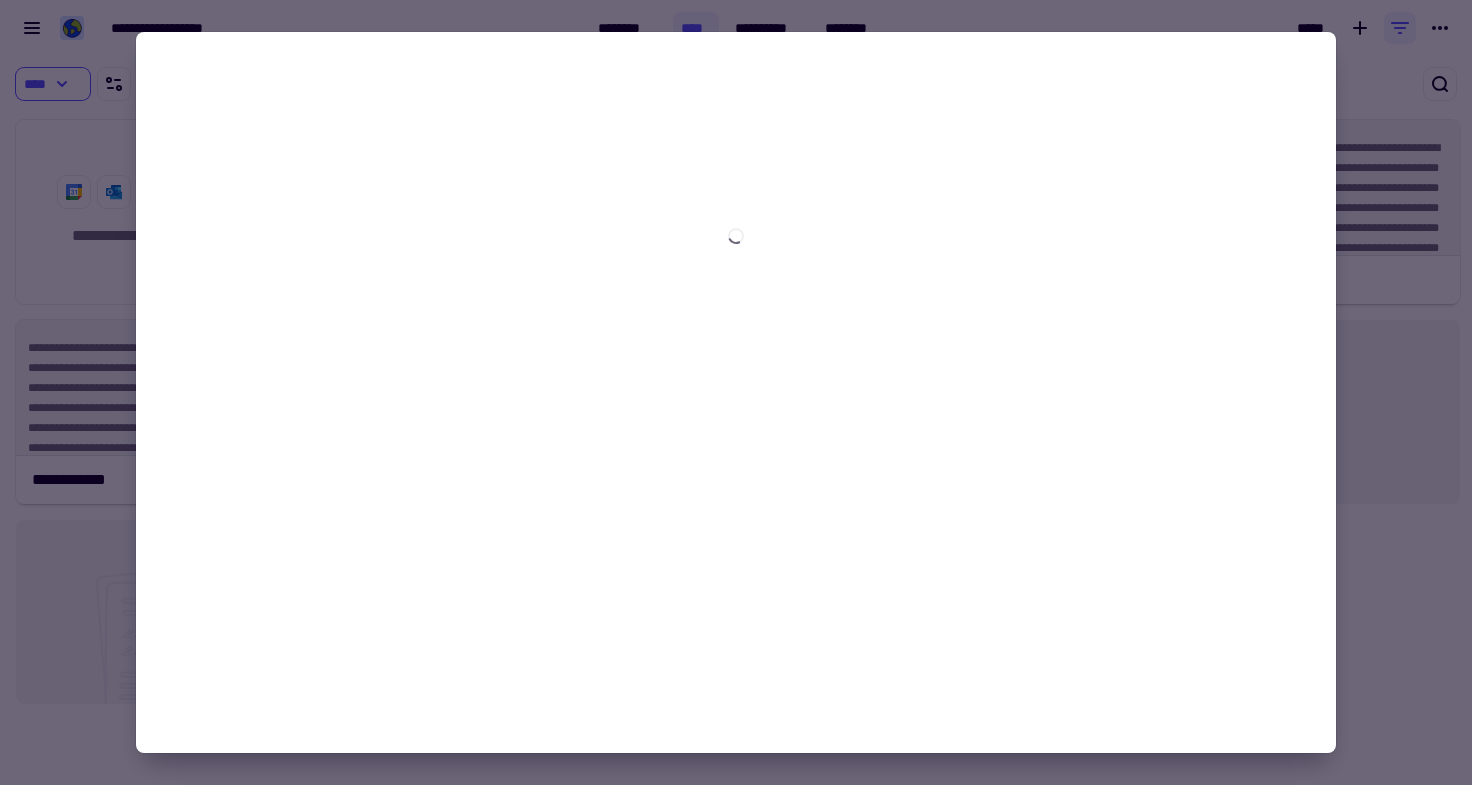 click at bounding box center [736, 392] 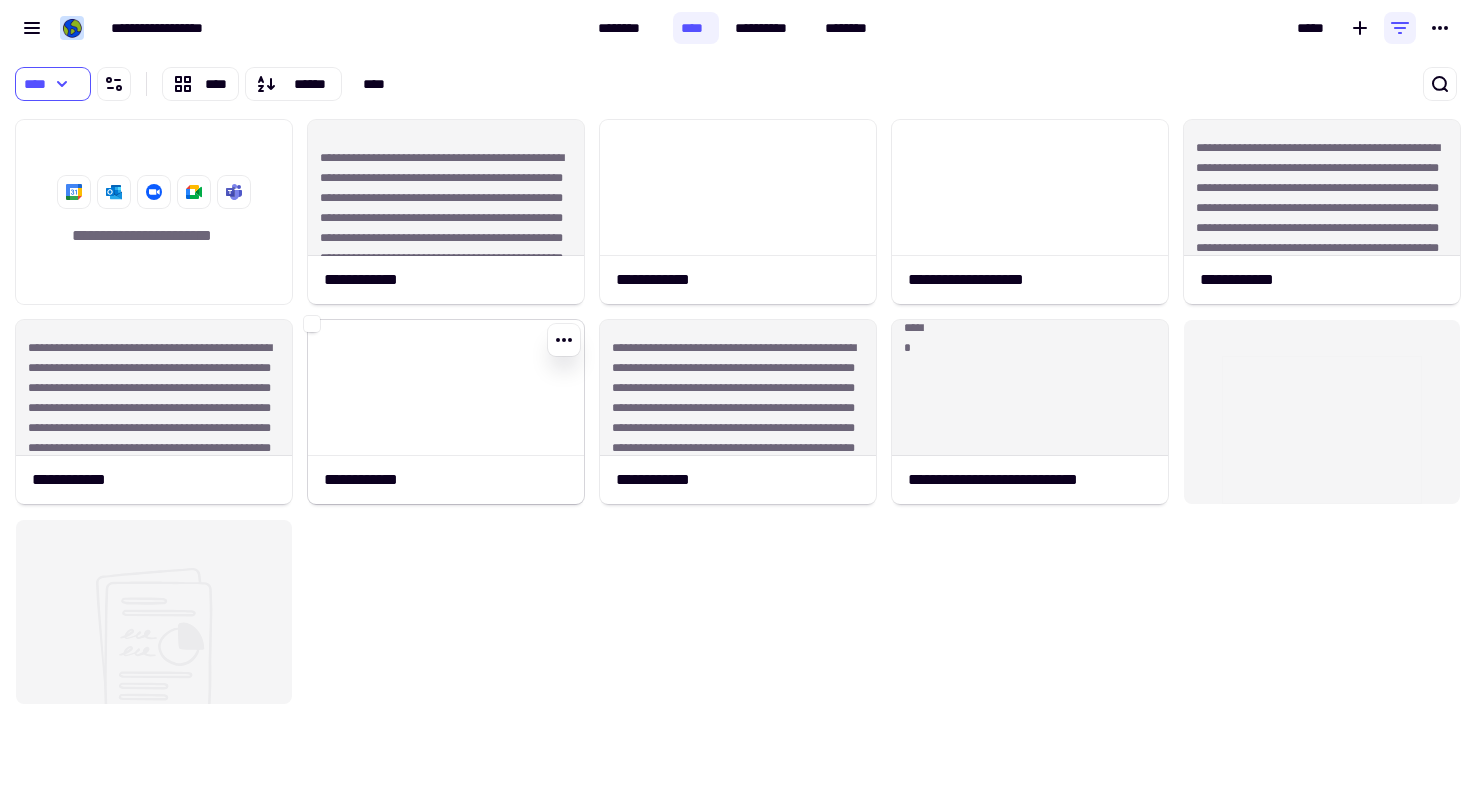 click 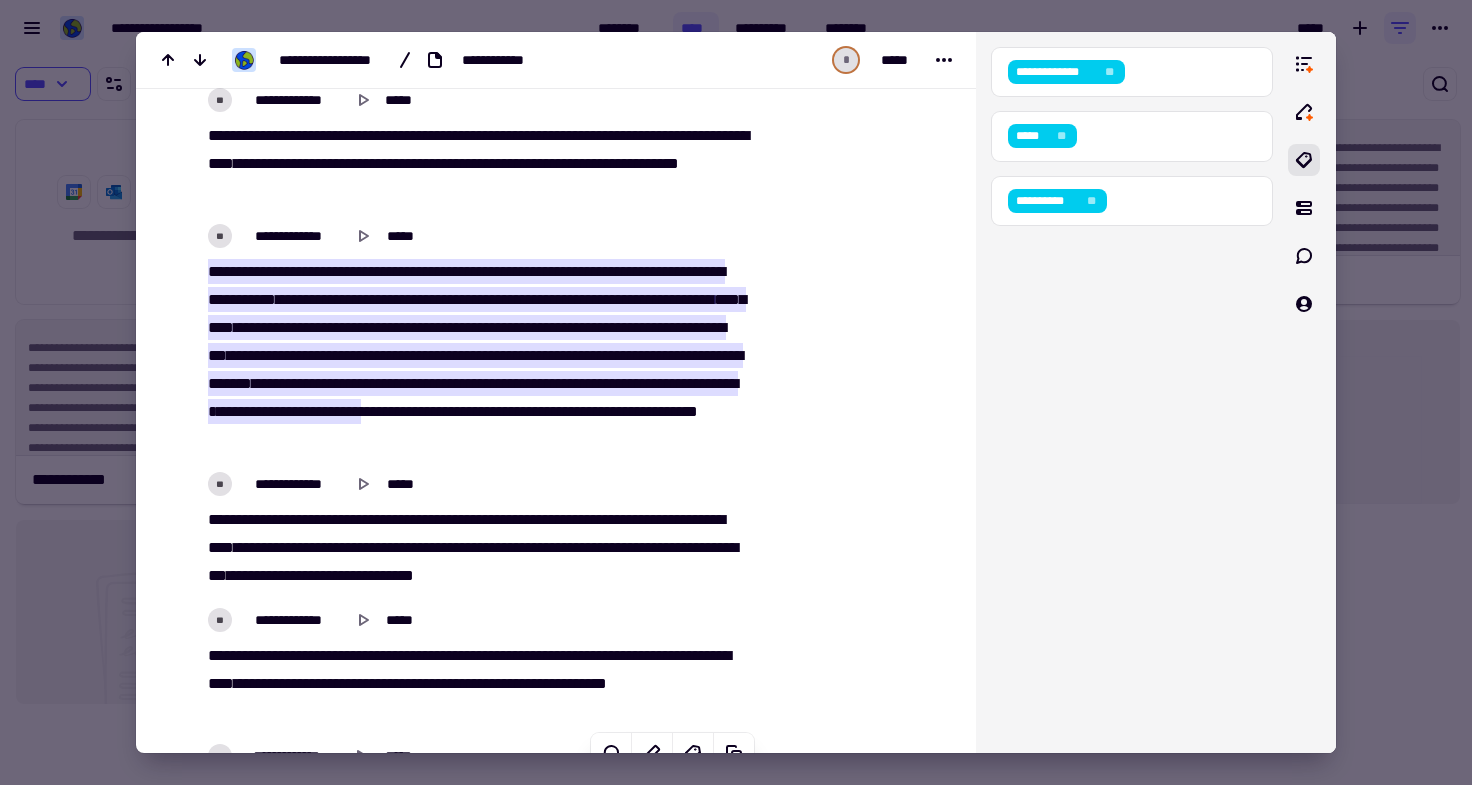 scroll, scrollTop: 7496, scrollLeft: 0, axis: vertical 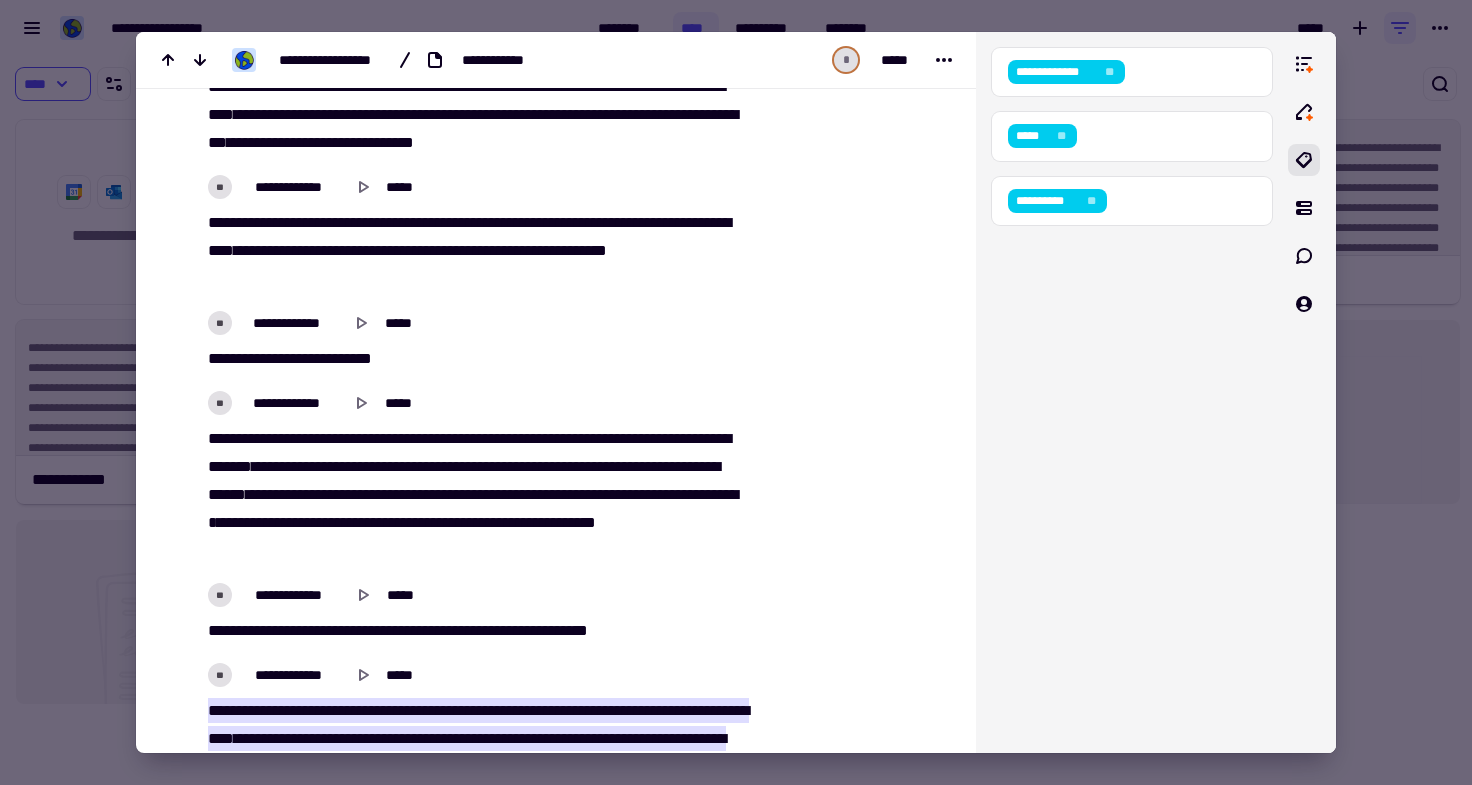 click at bounding box center (736, 392) 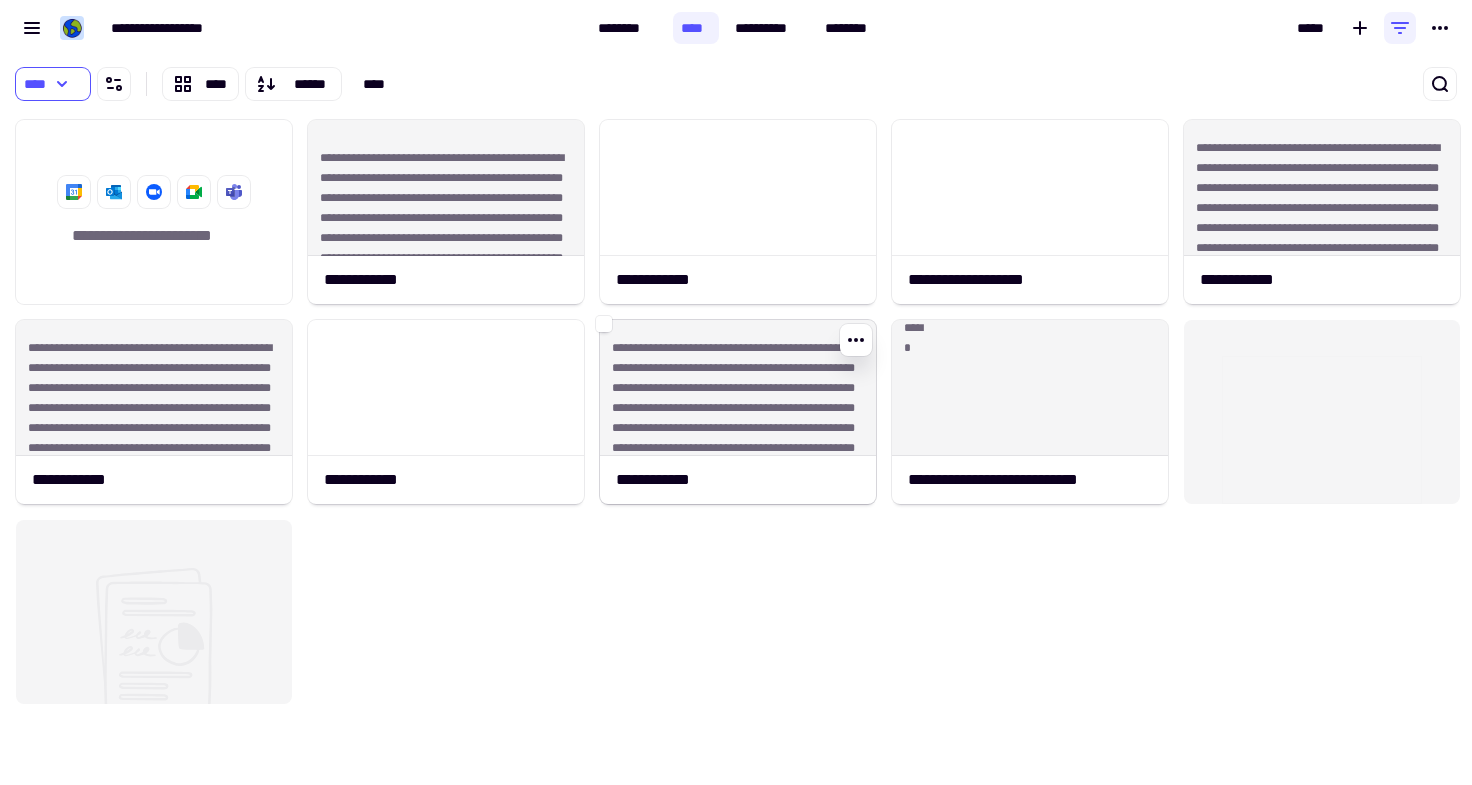 click on "**********" 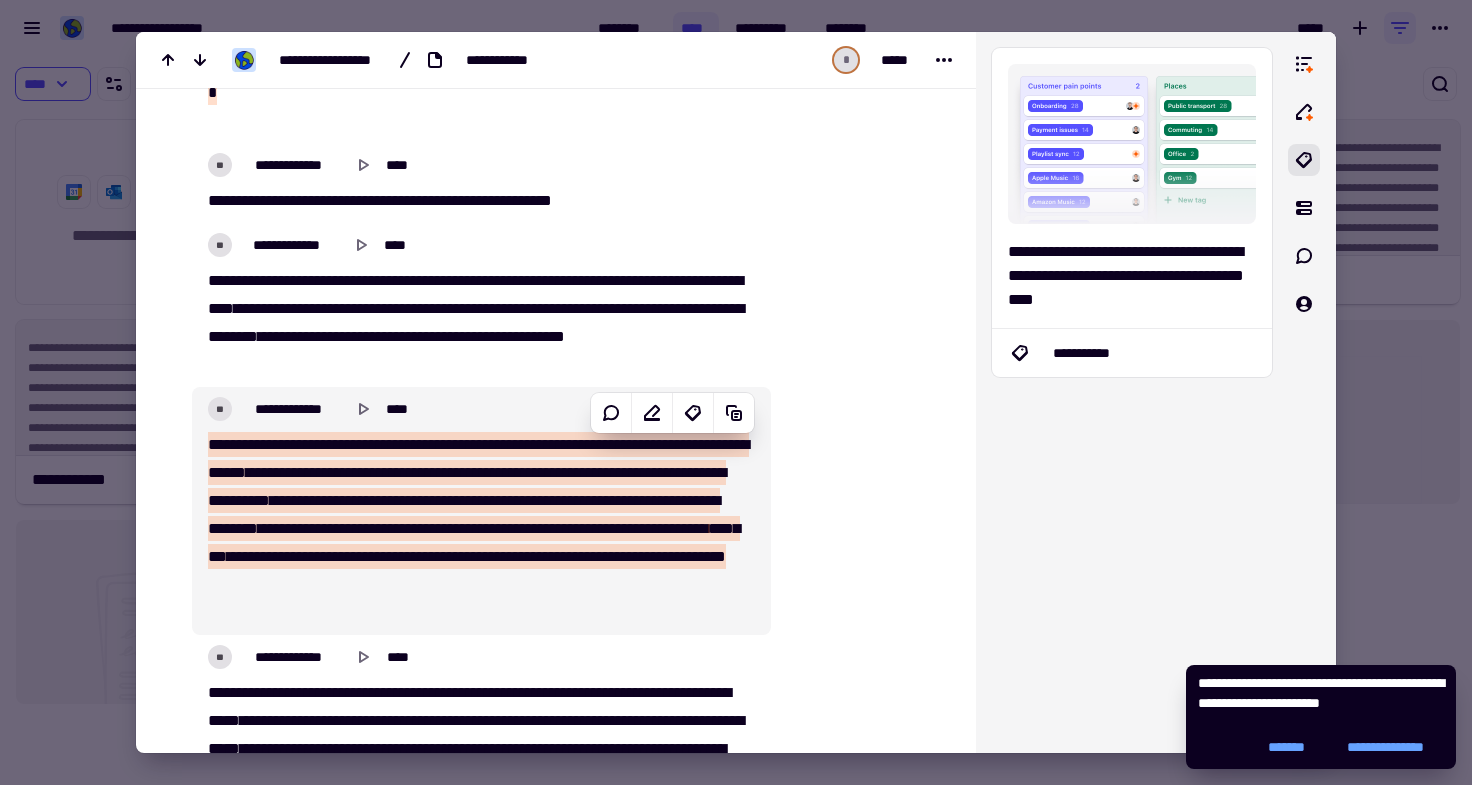 scroll, scrollTop: 3860, scrollLeft: 0, axis: vertical 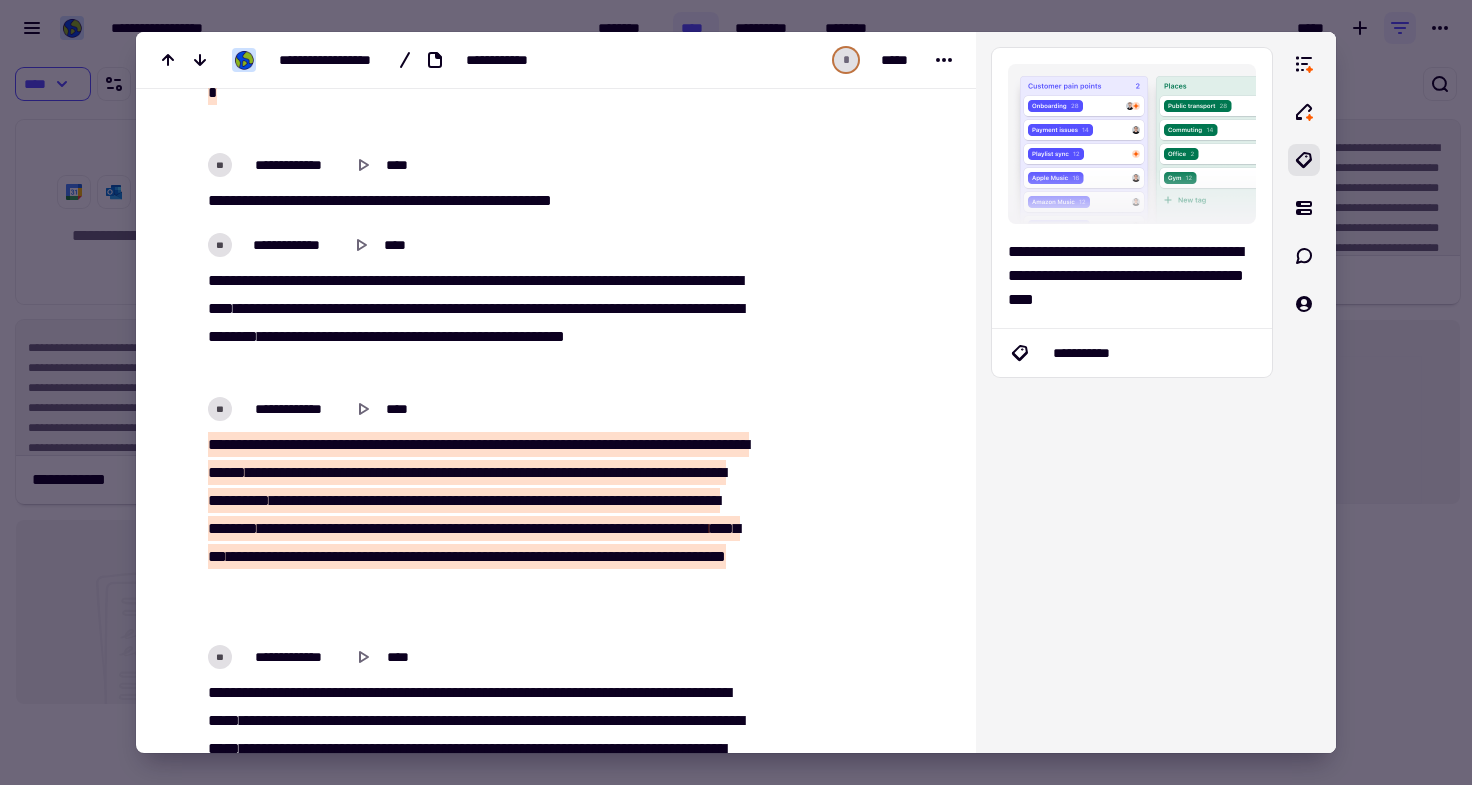 drag, startPoint x: 417, startPoint y: 593, endPoint x: 141, endPoint y: 640, distance: 279.9732 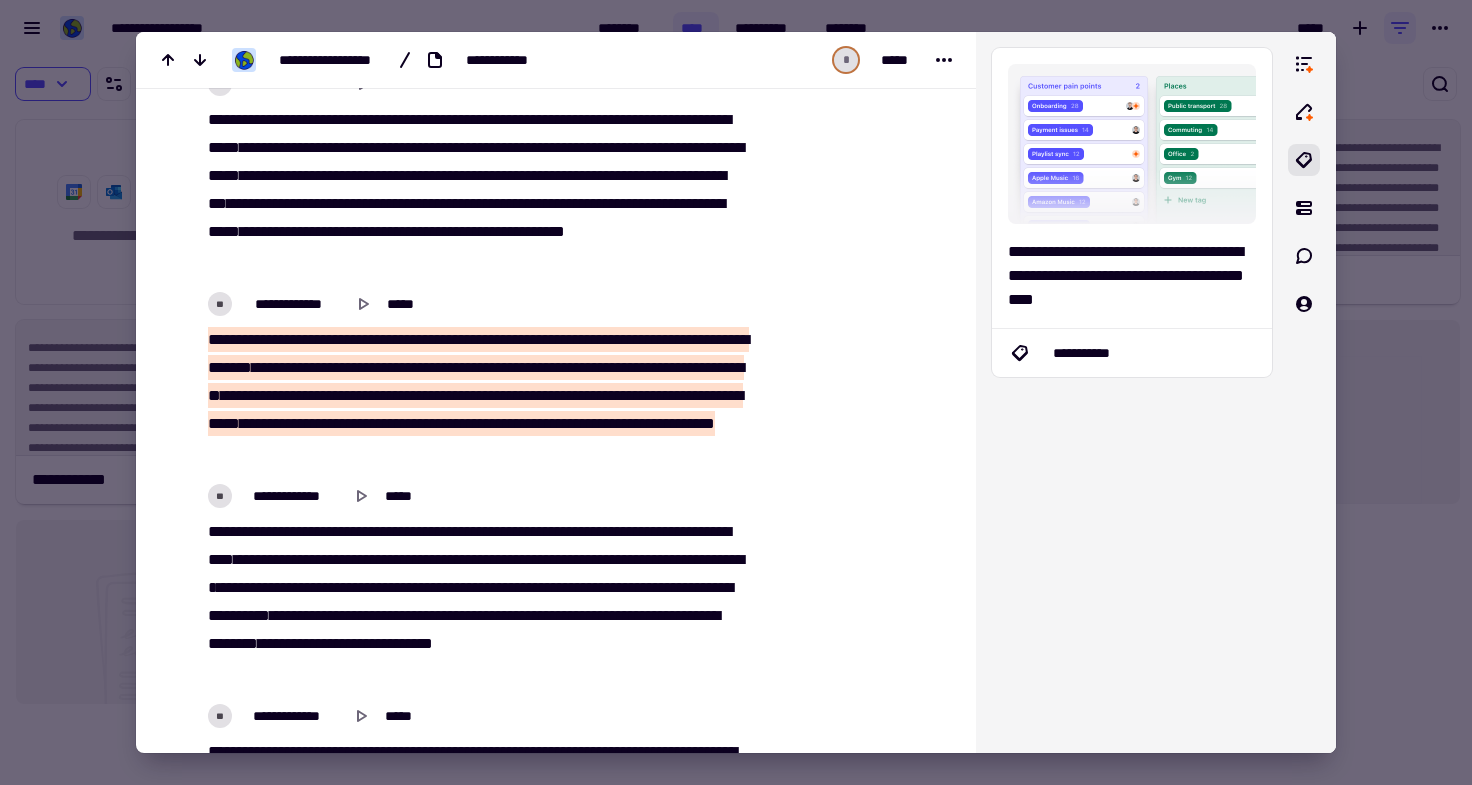 scroll, scrollTop: 4434, scrollLeft: 0, axis: vertical 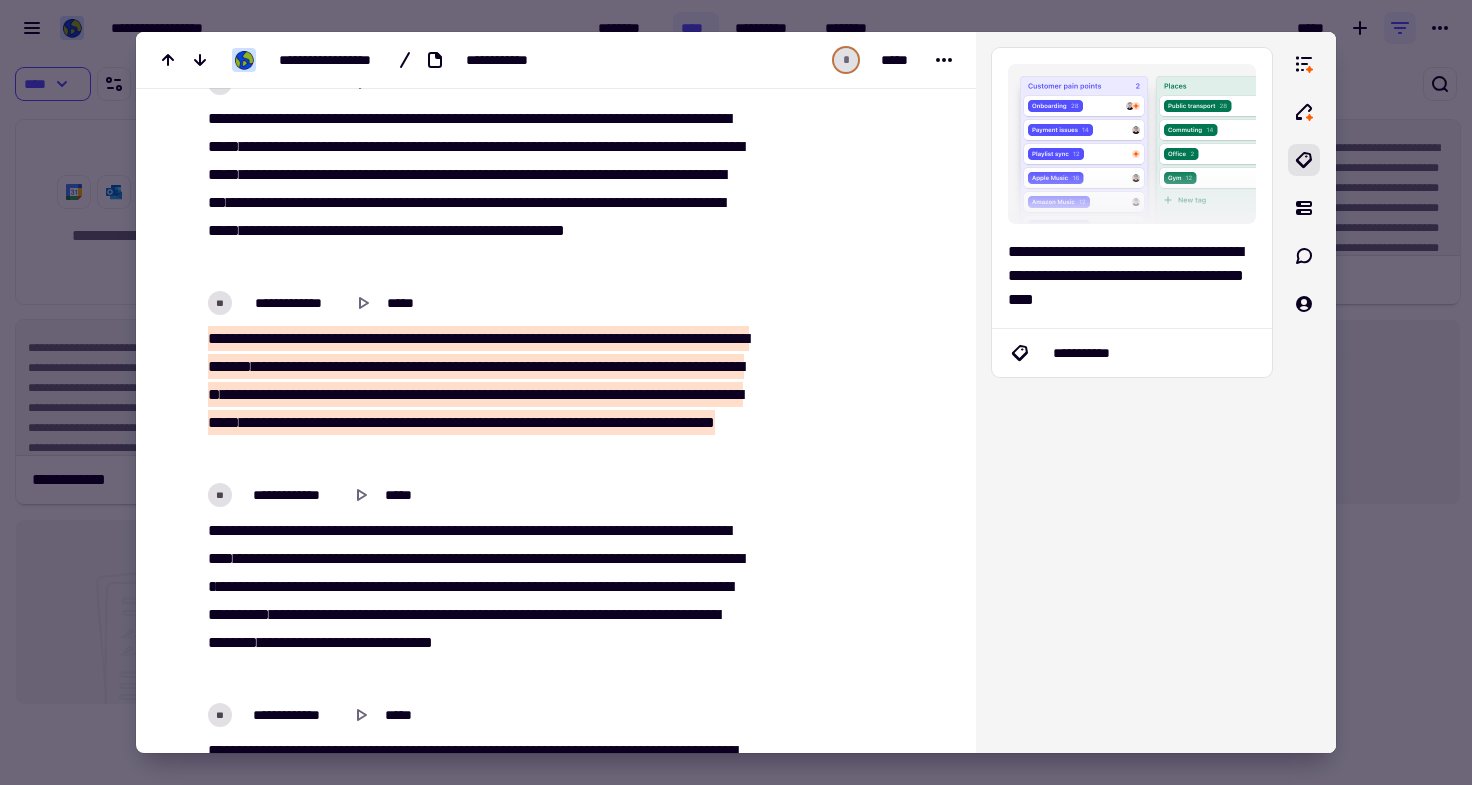 click at bounding box center [736, 392] 